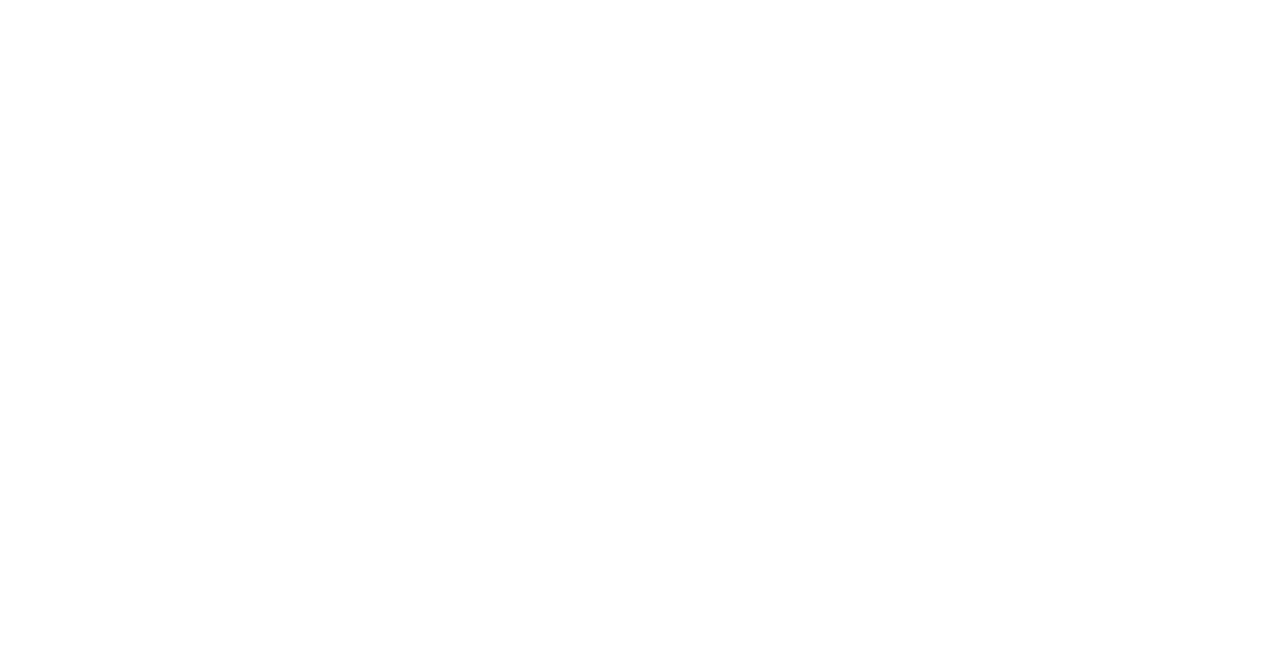 scroll, scrollTop: 0, scrollLeft: 0, axis: both 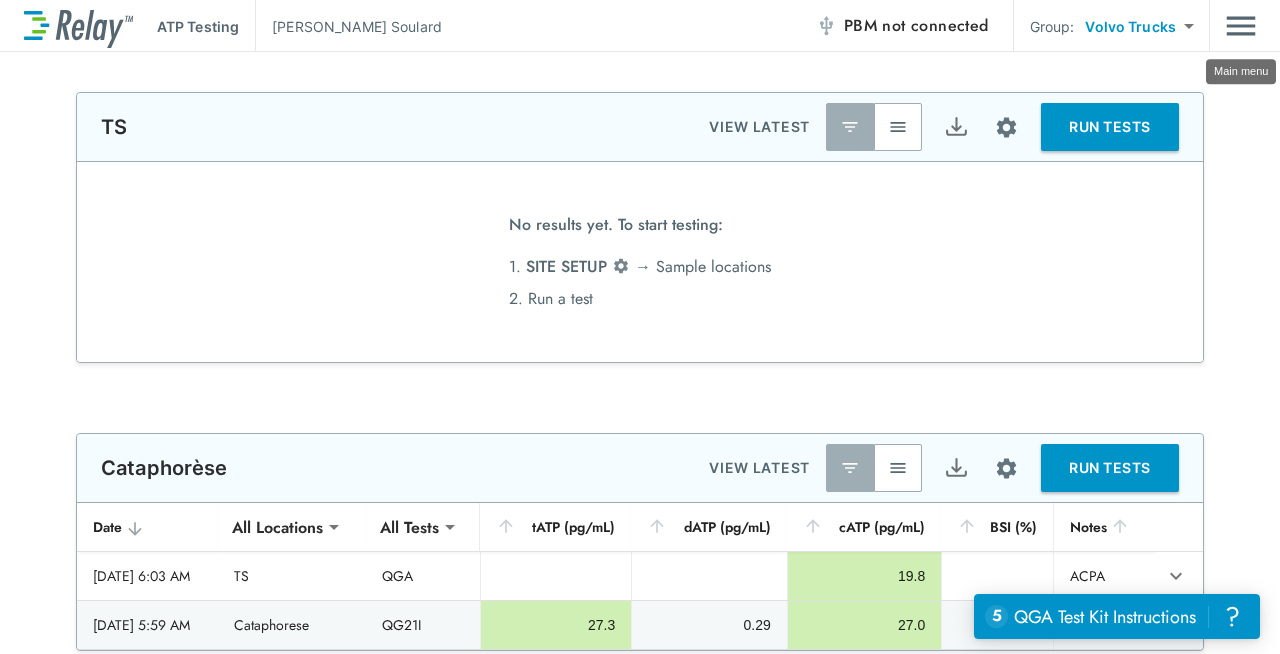 click at bounding box center [1241, 26] 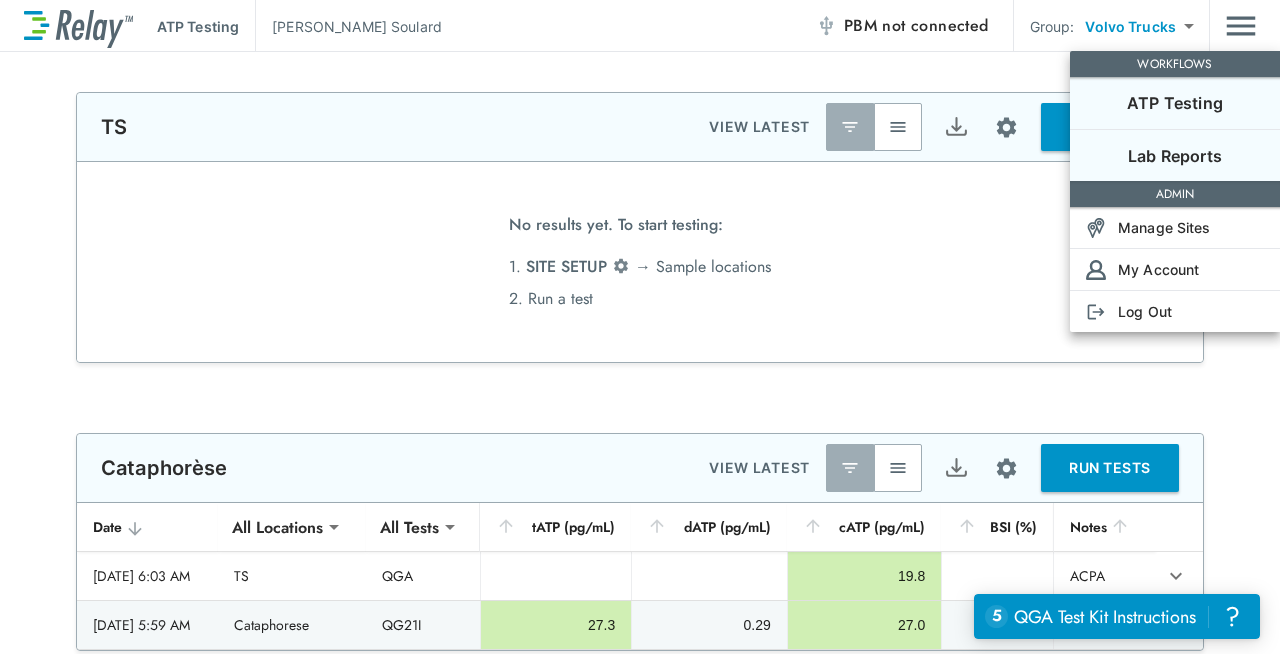 click on "Lab Reports" at bounding box center [1175, 156] 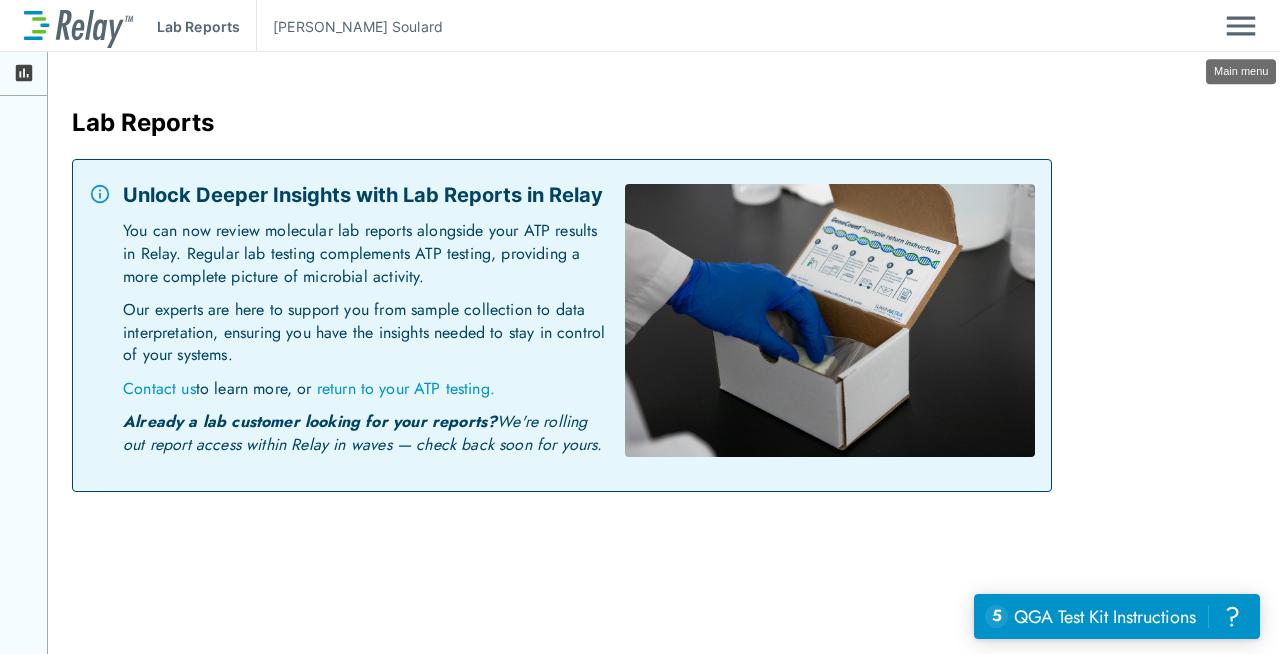 click at bounding box center [1241, 26] 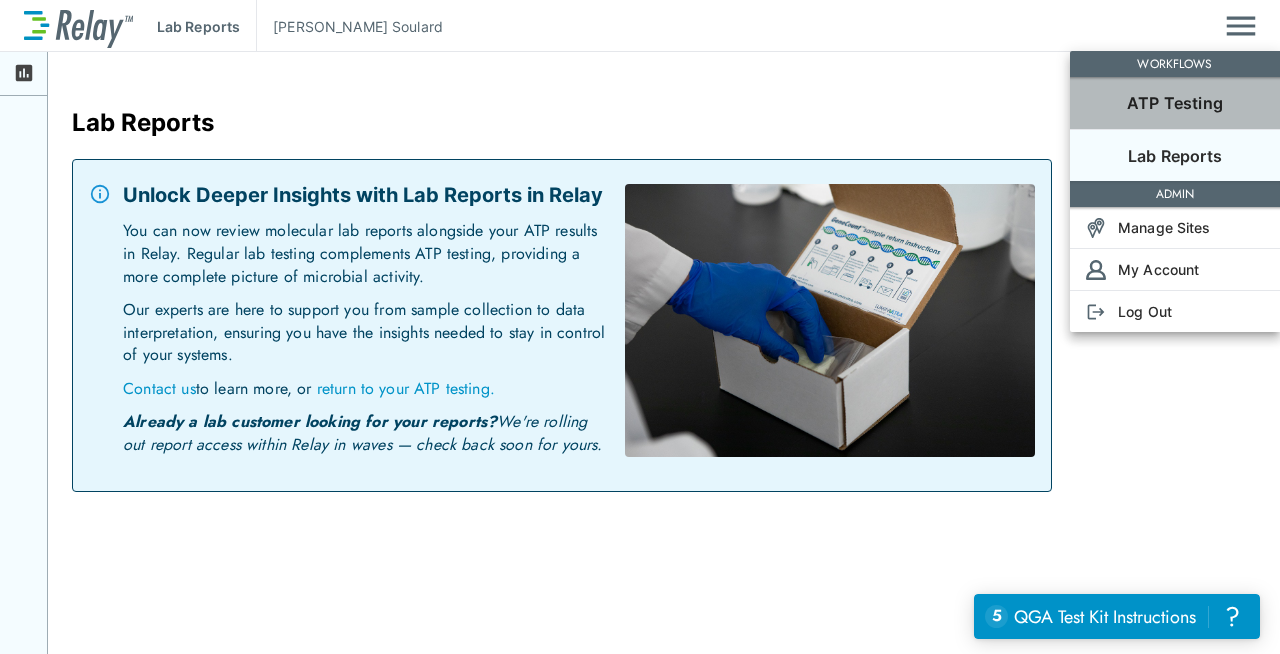 click on "ATP Testing" at bounding box center (1175, 103) 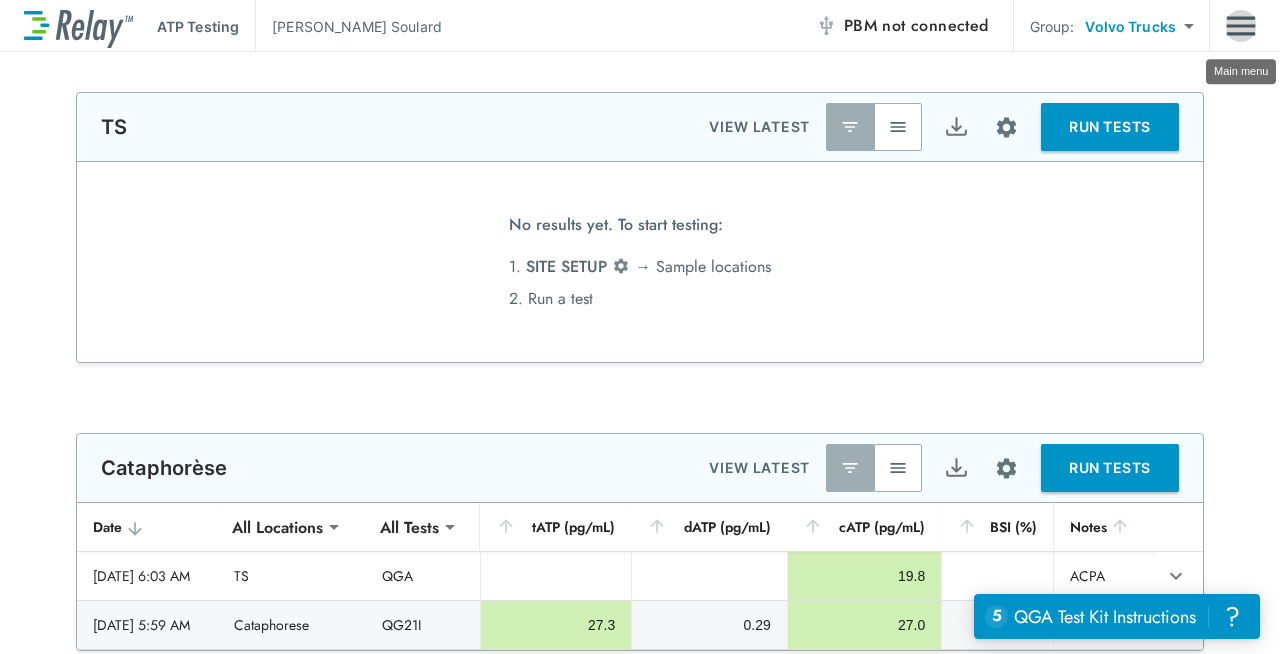 click at bounding box center [1241, 26] 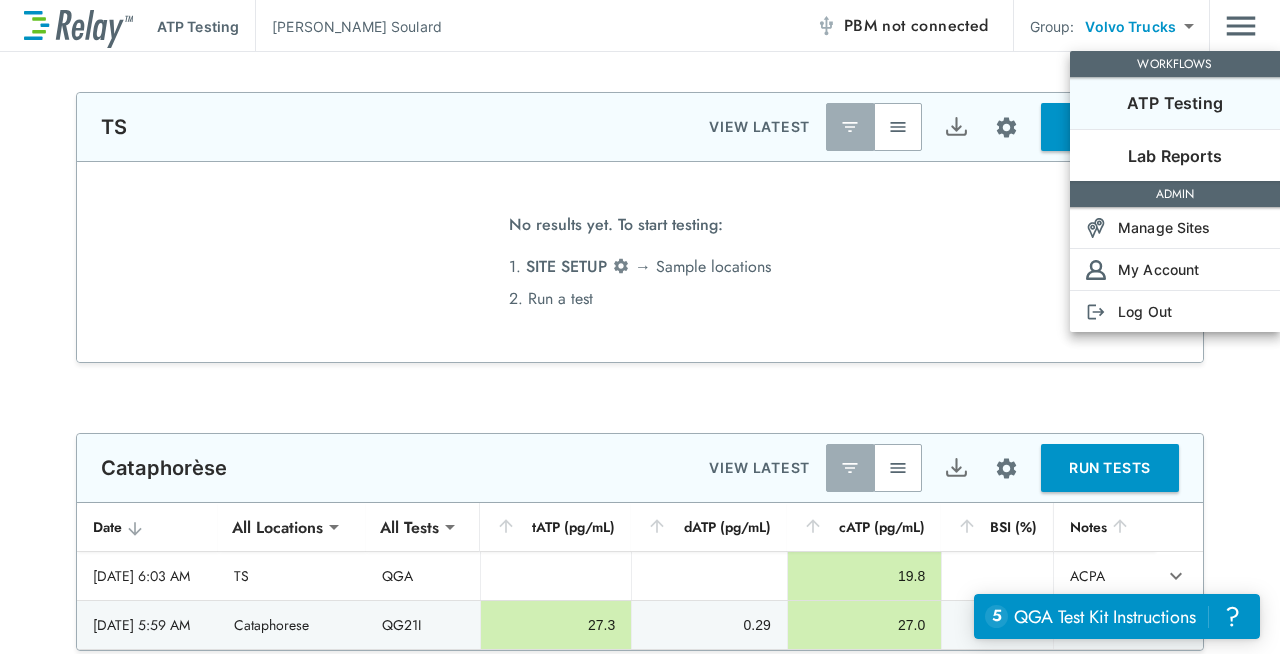 click at bounding box center [640, 327] 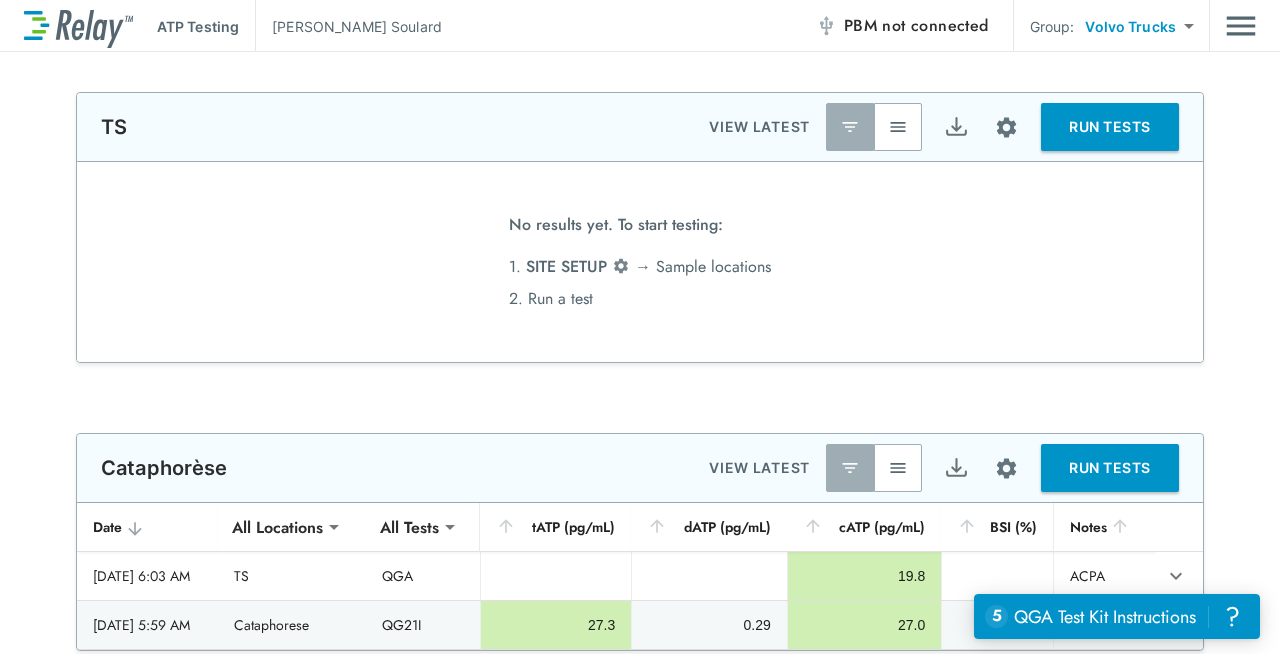 scroll, scrollTop: 200, scrollLeft: 0, axis: vertical 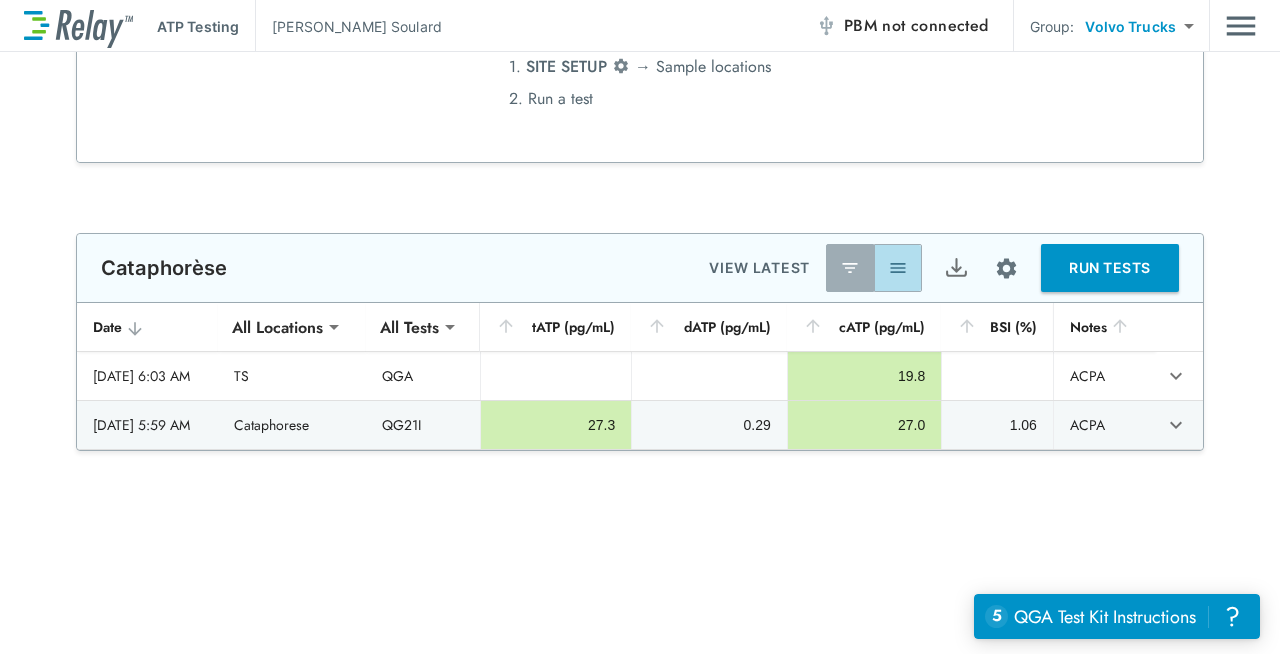 click at bounding box center (898, 268) 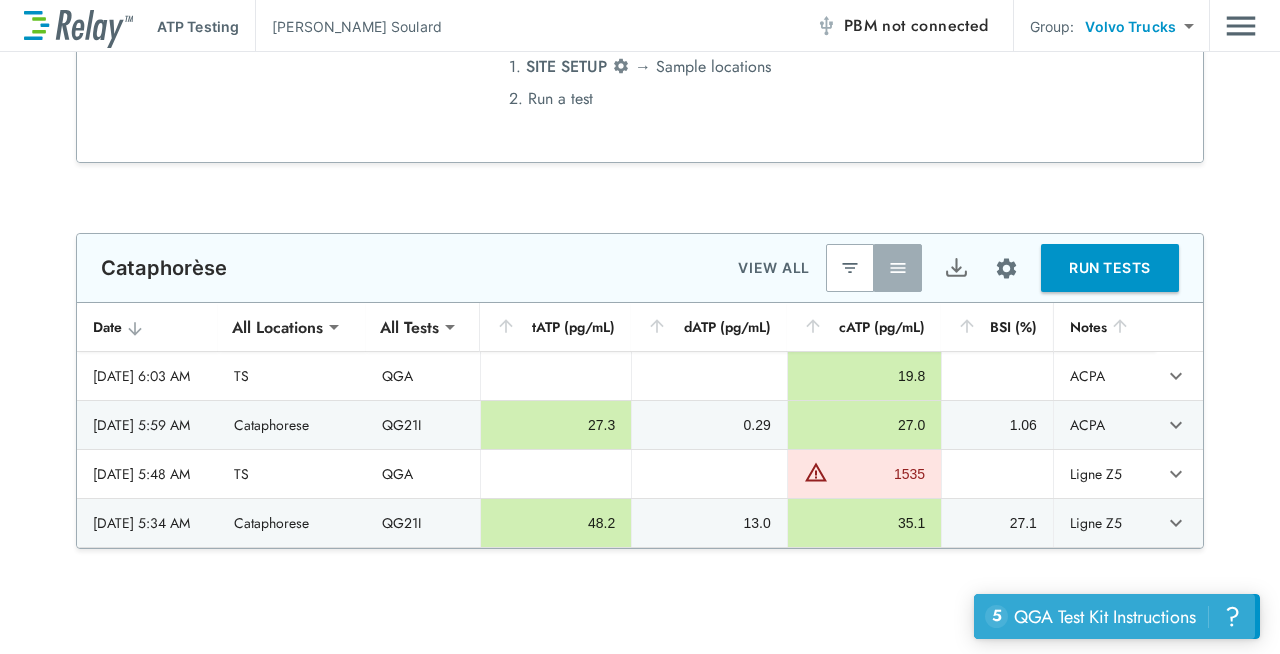 click on "QGA Test Kit Instructions" at bounding box center (1105, 617) 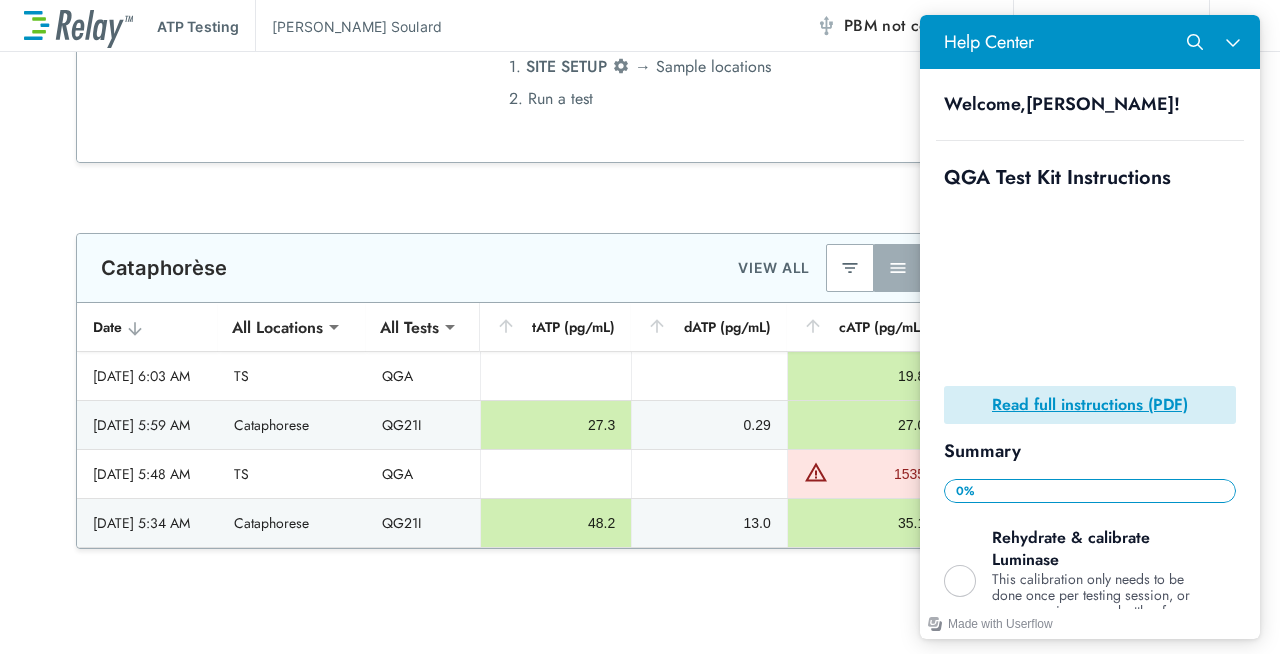 scroll, scrollTop: 511, scrollLeft: 0, axis: vertical 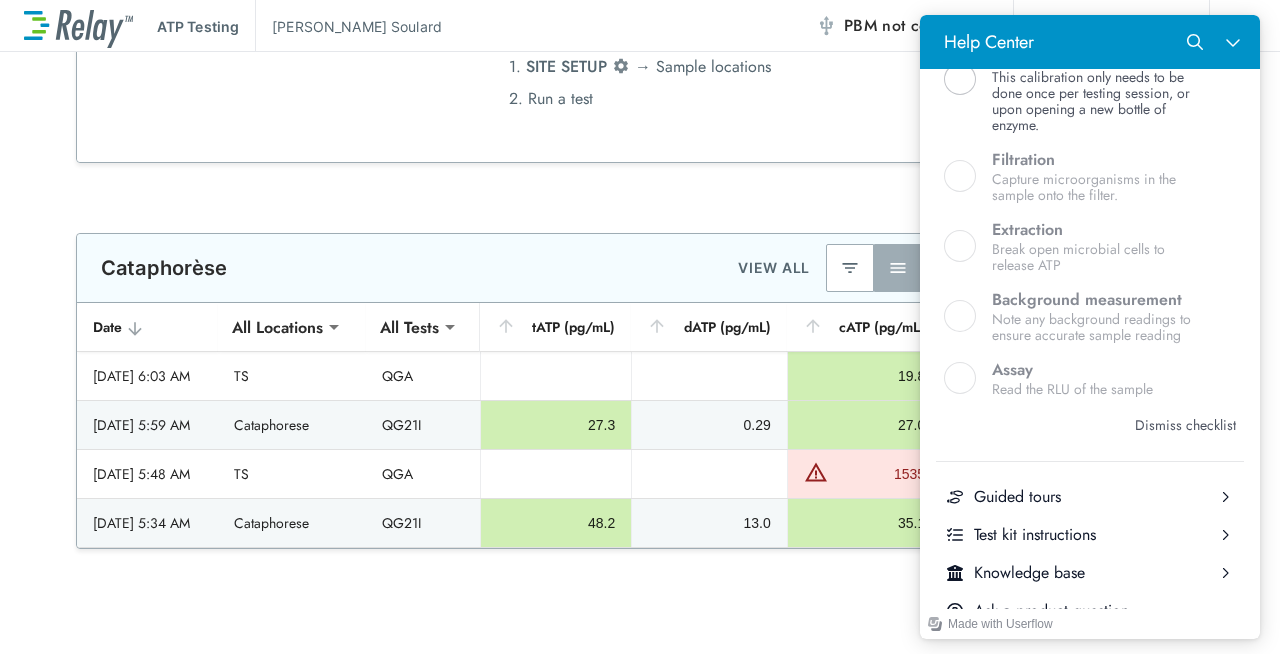 click on "Dismiss checklist" at bounding box center (1185, 425) 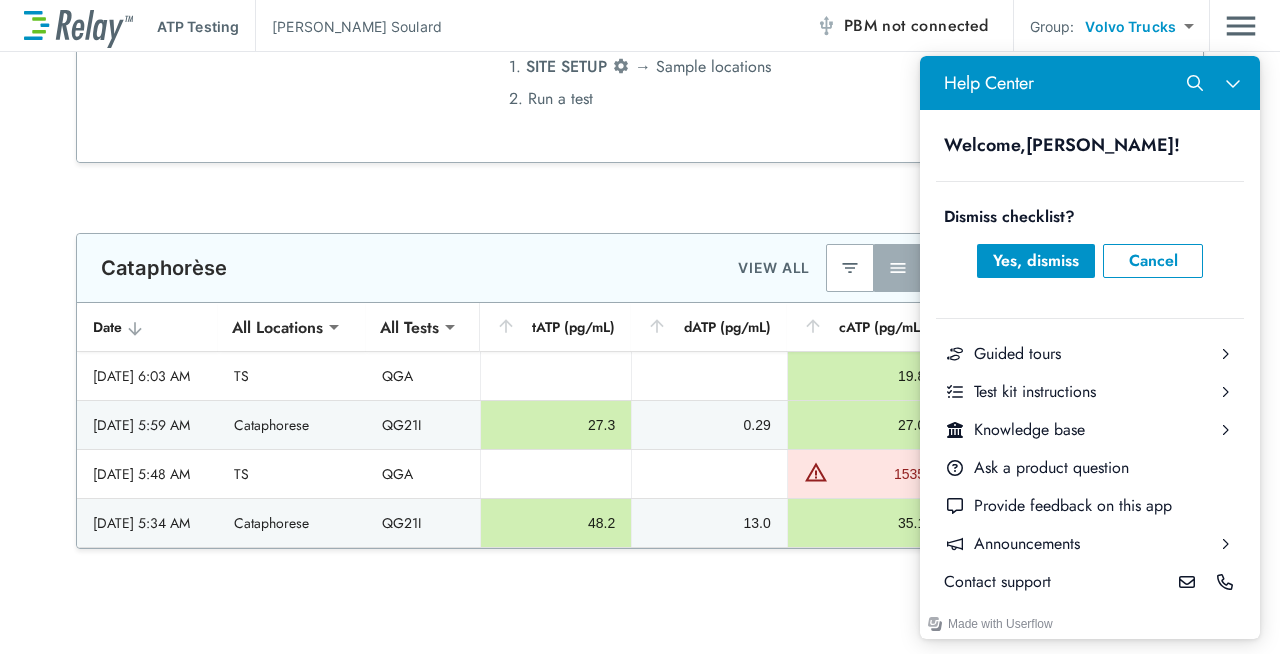 scroll, scrollTop: 0, scrollLeft: 0, axis: both 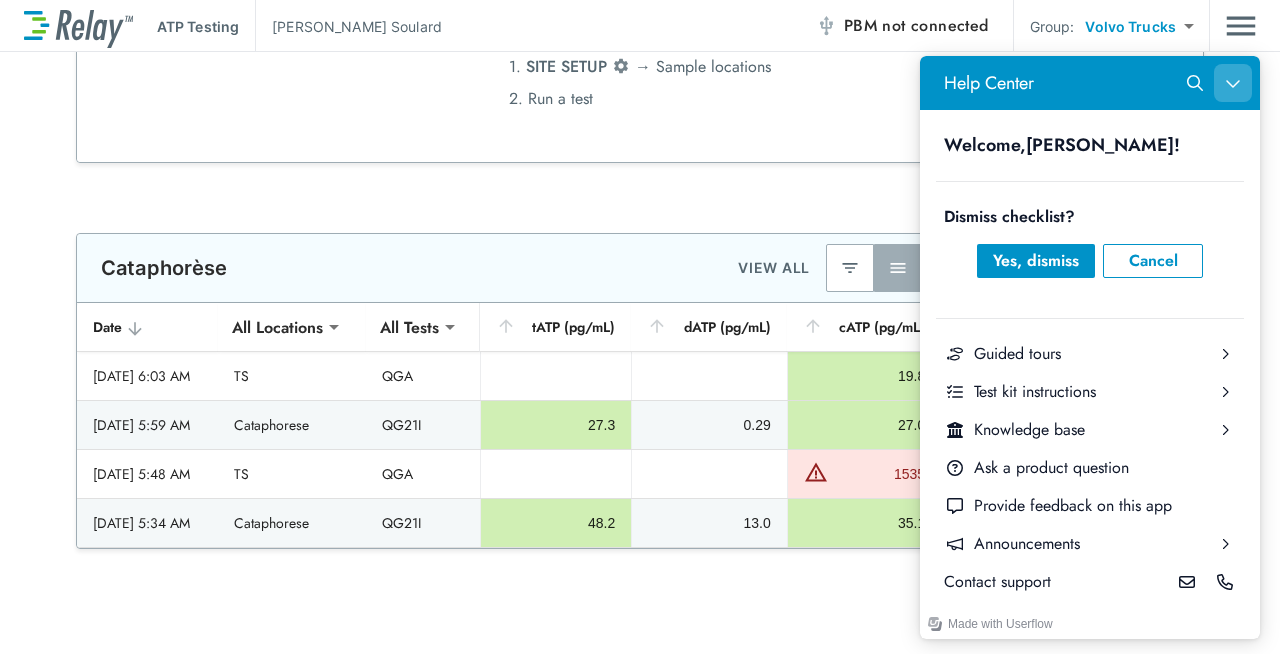 click at bounding box center [1233, 83] 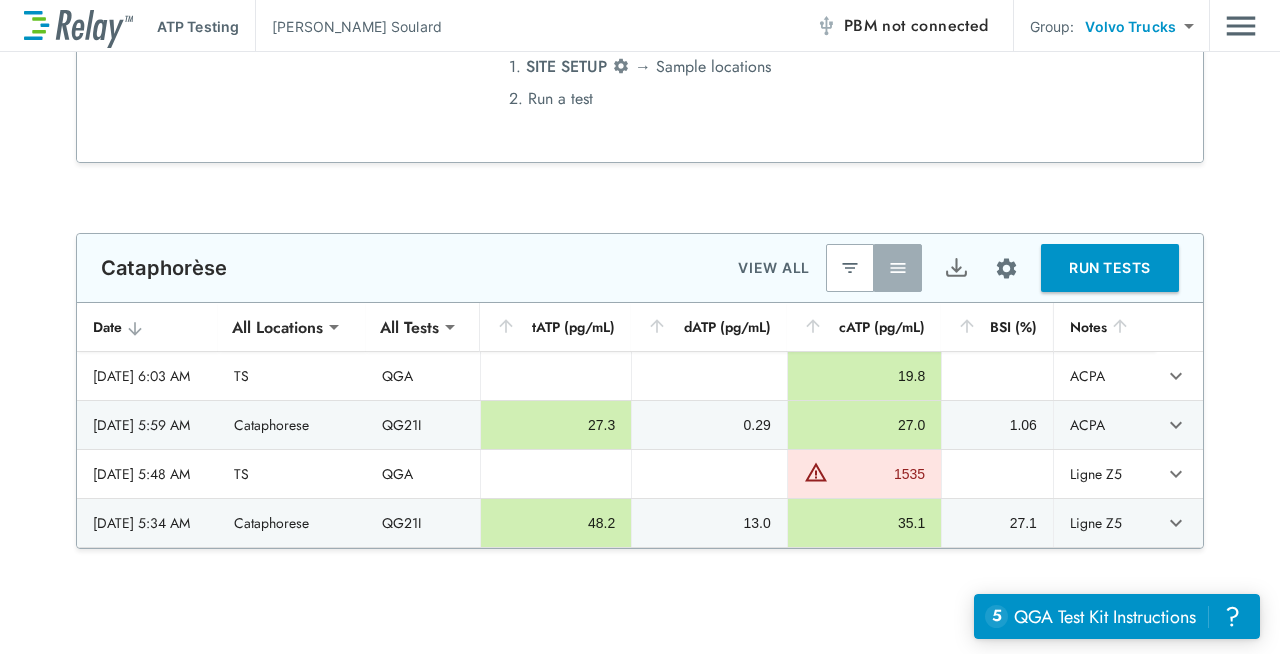 click on "**********" at bounding box center [640, 327] 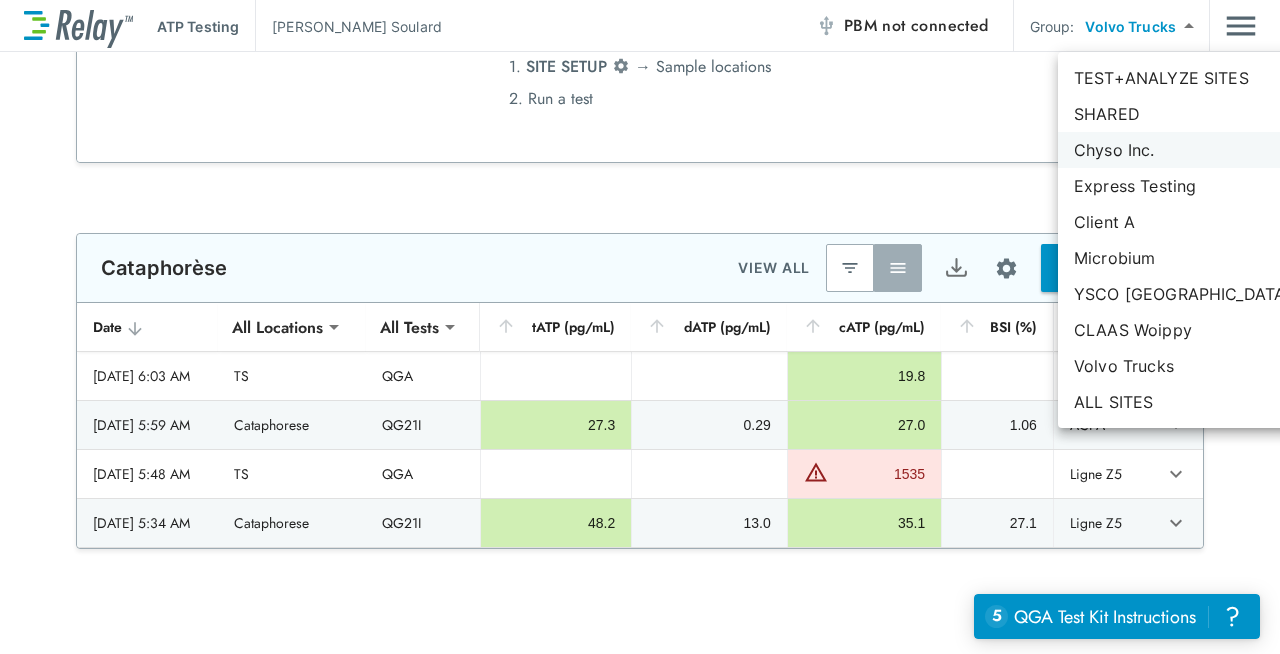 click on "Chyso Inc." at bounding box center (1182, 150) 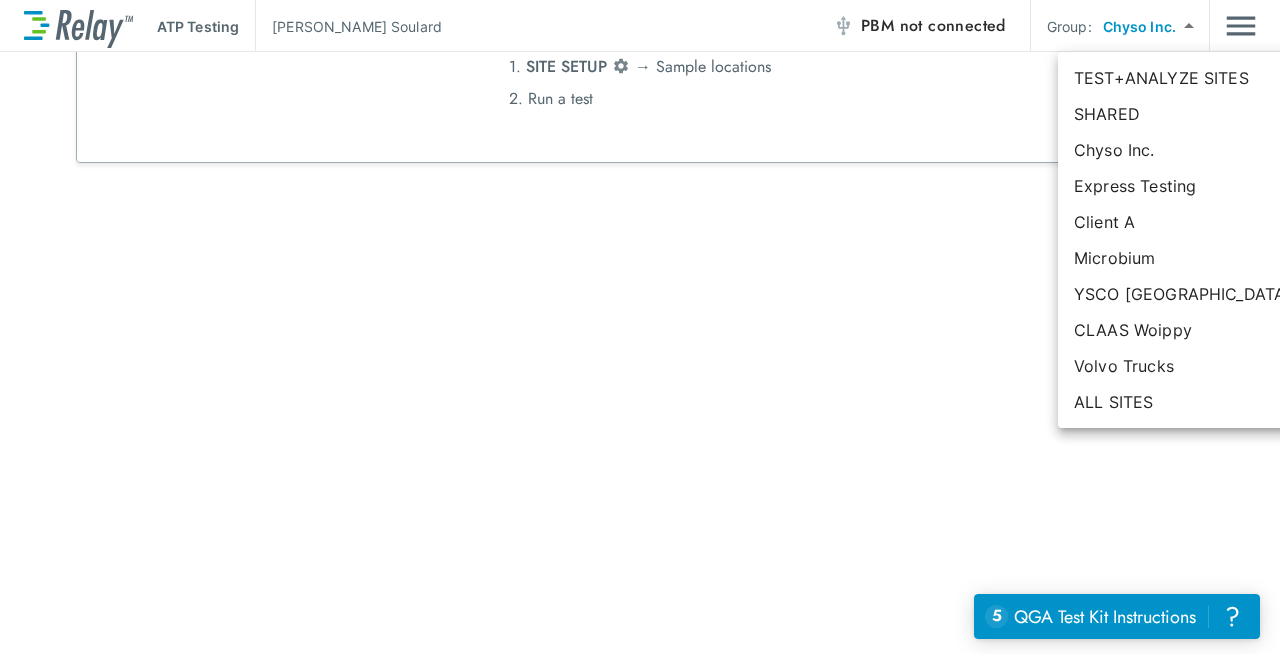 click on "**********" at bounding box center [640, 327] 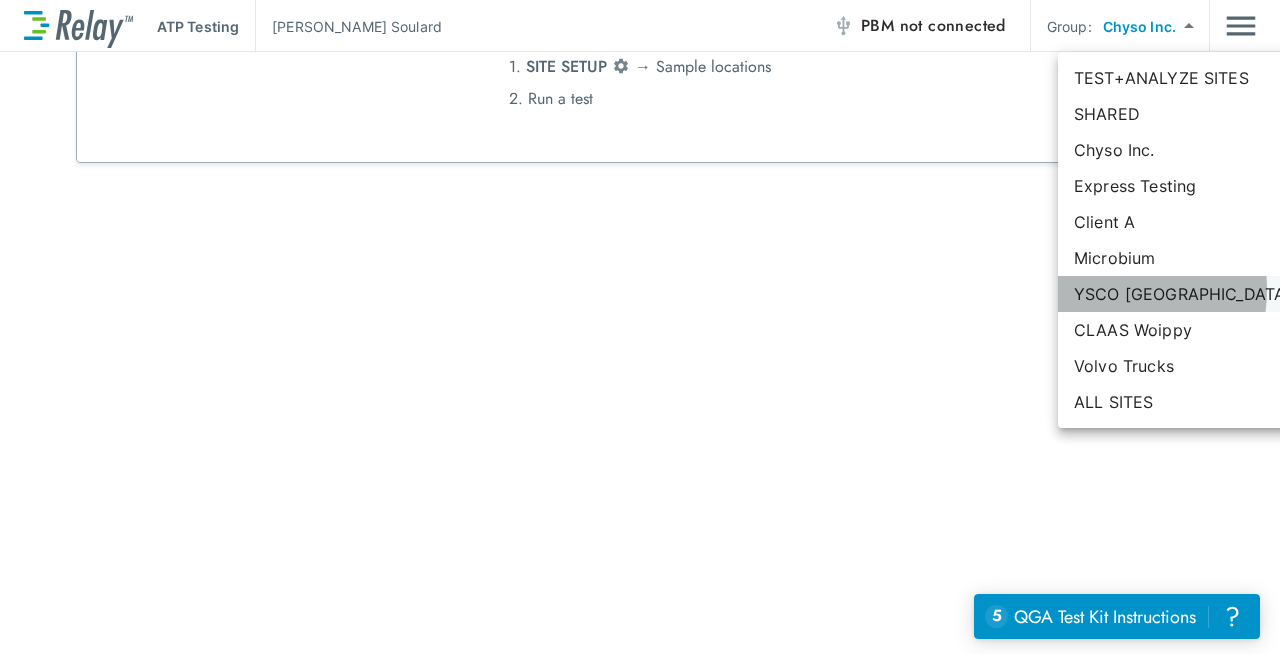 click on "YSCO France" at bounding box center (1182, 294) 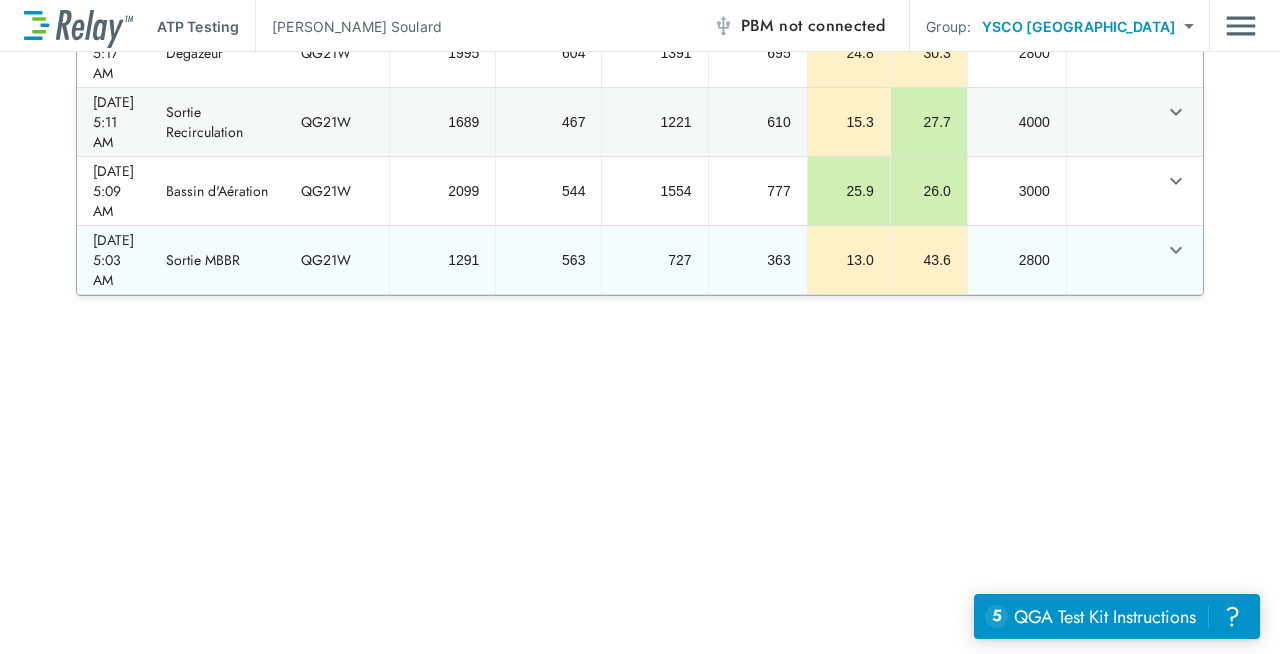scroll, scrollTop: 0, scrollLeft: 0, axis: both 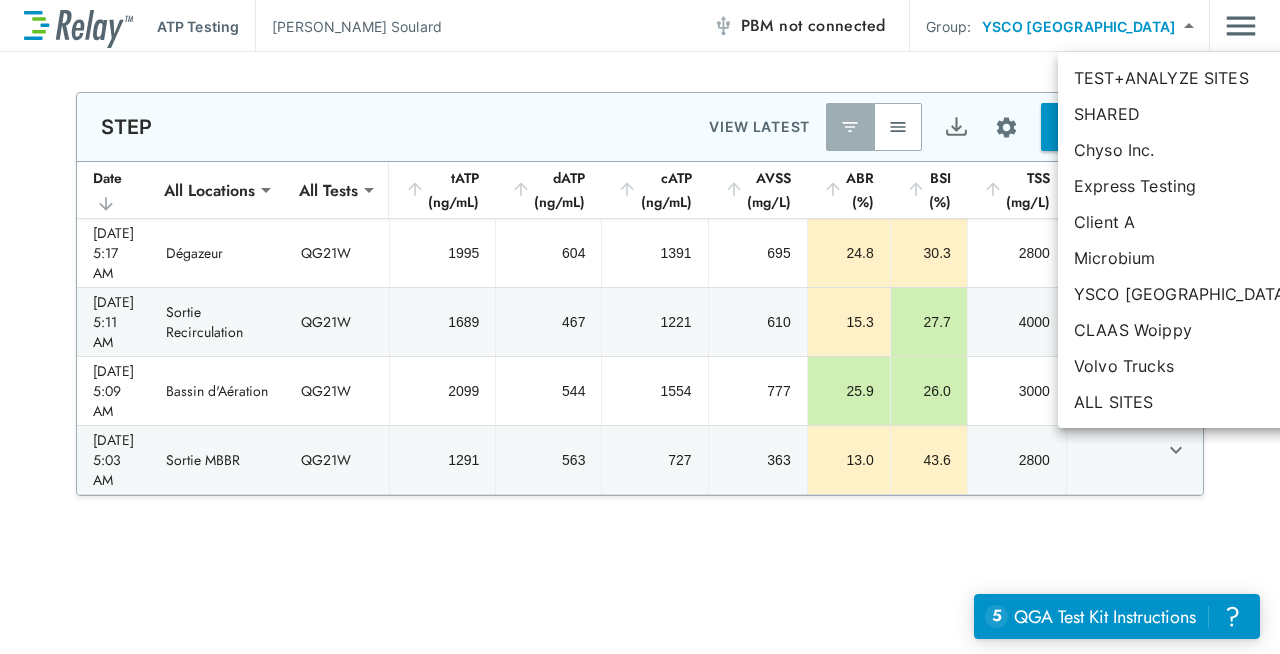 click on "**********" at bounding box center [640, 327] 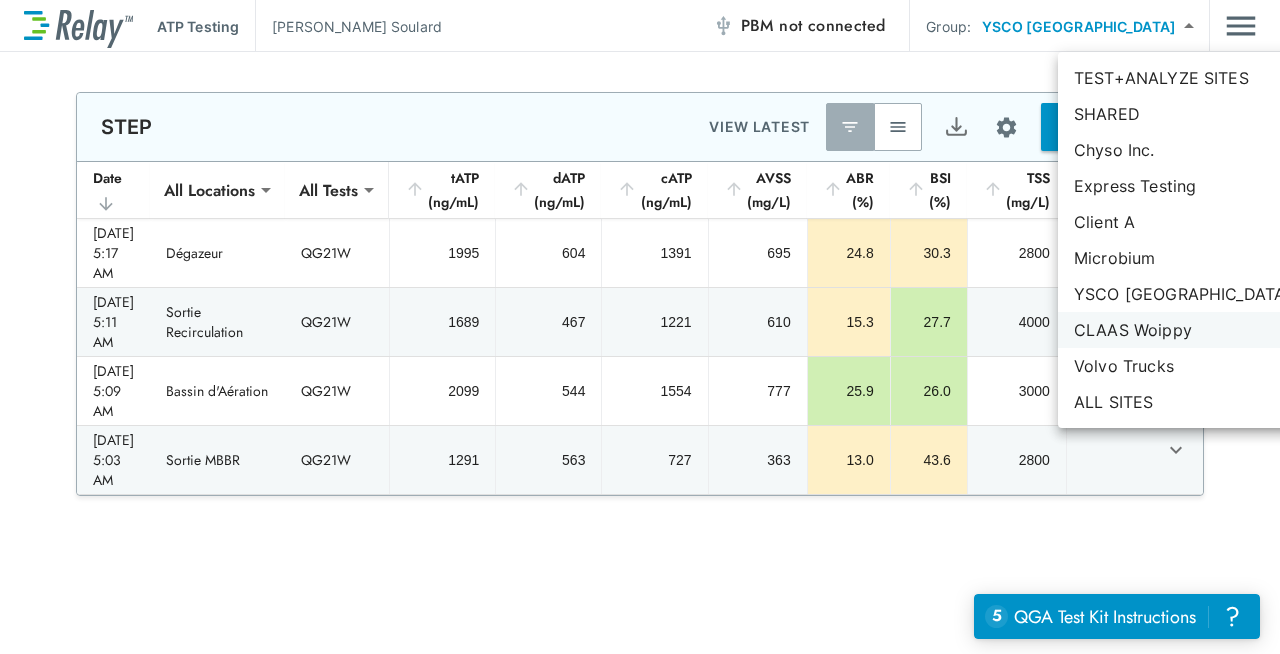 click on "CLAAS Woippy" at bounding box center [1182, 330] 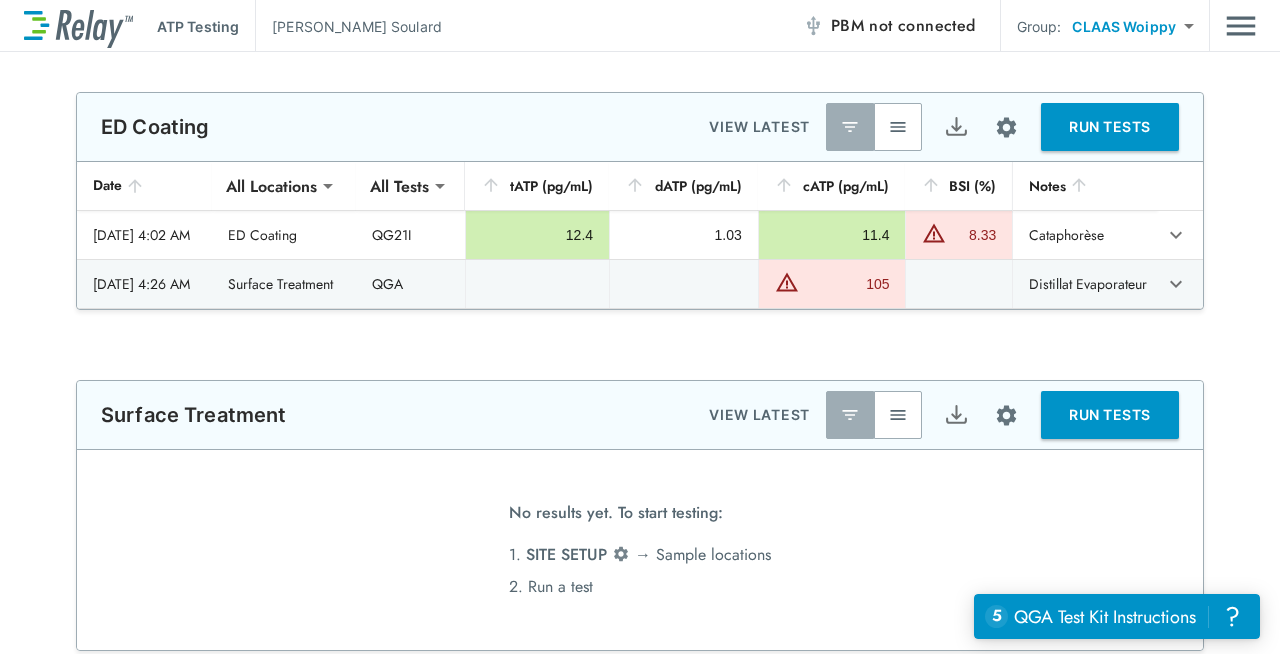 type on "**********" 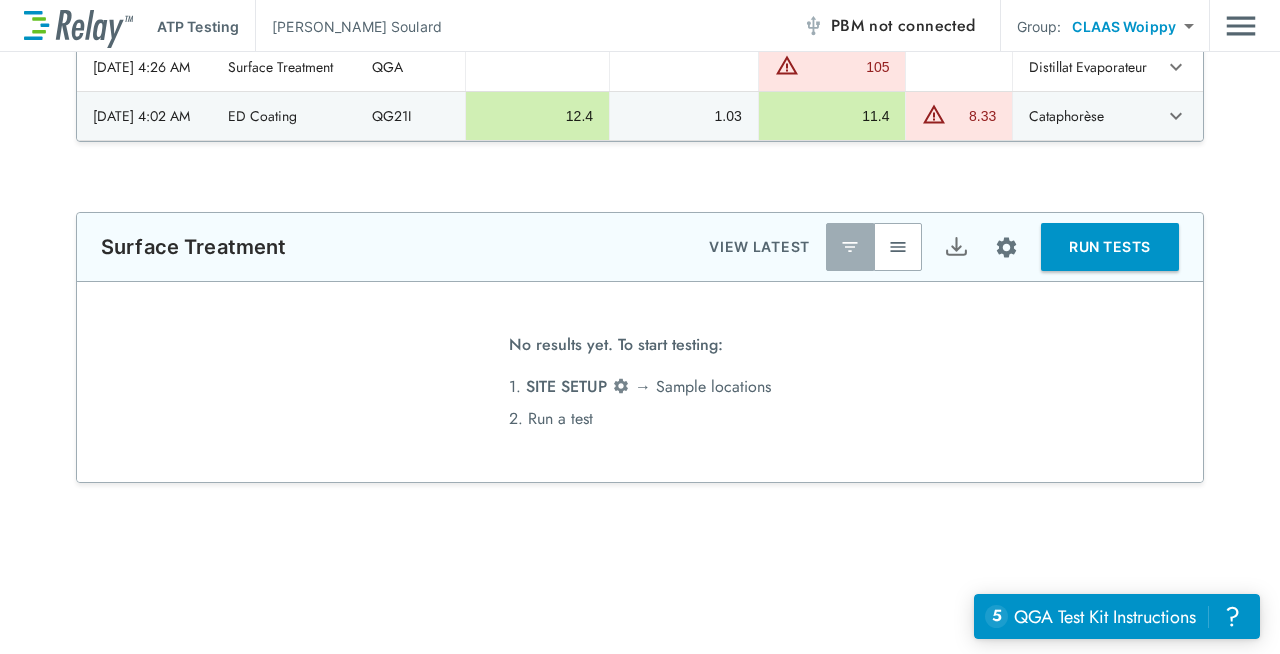 scroll, scrollTop: 0, scrollLeft: 0, axis: both 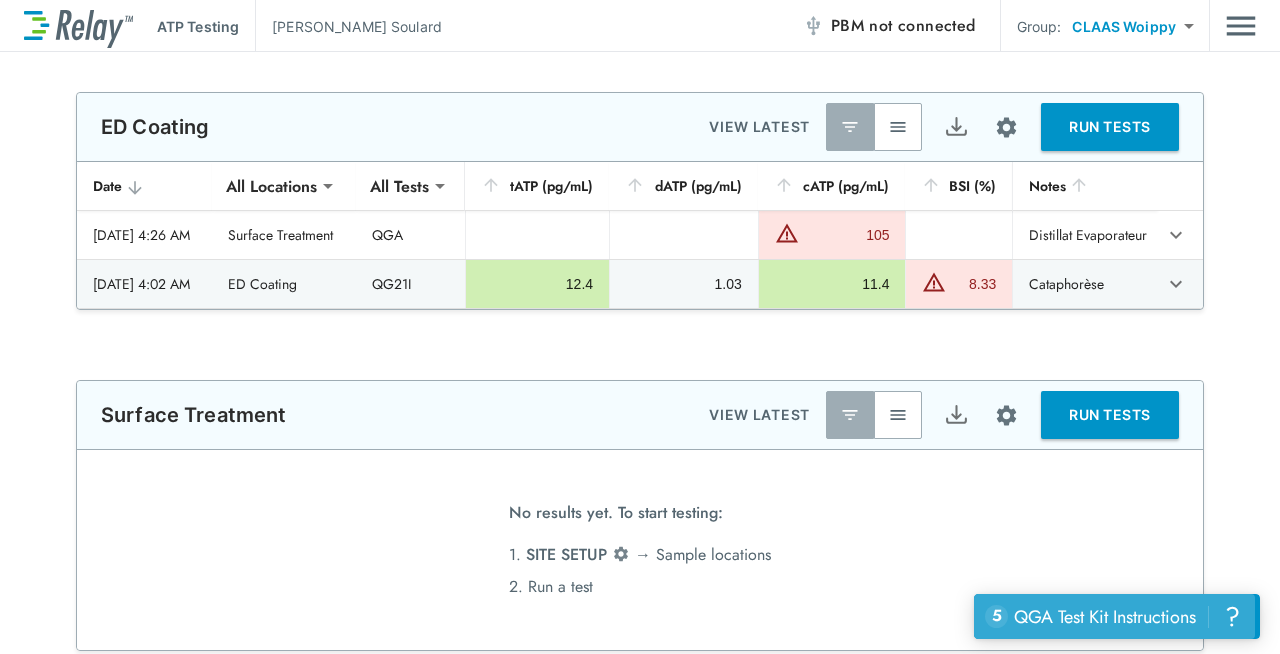 click on "5 uncompleted tasks QGA Test Kit Instructions ?" at bounding box center (1114, 616) 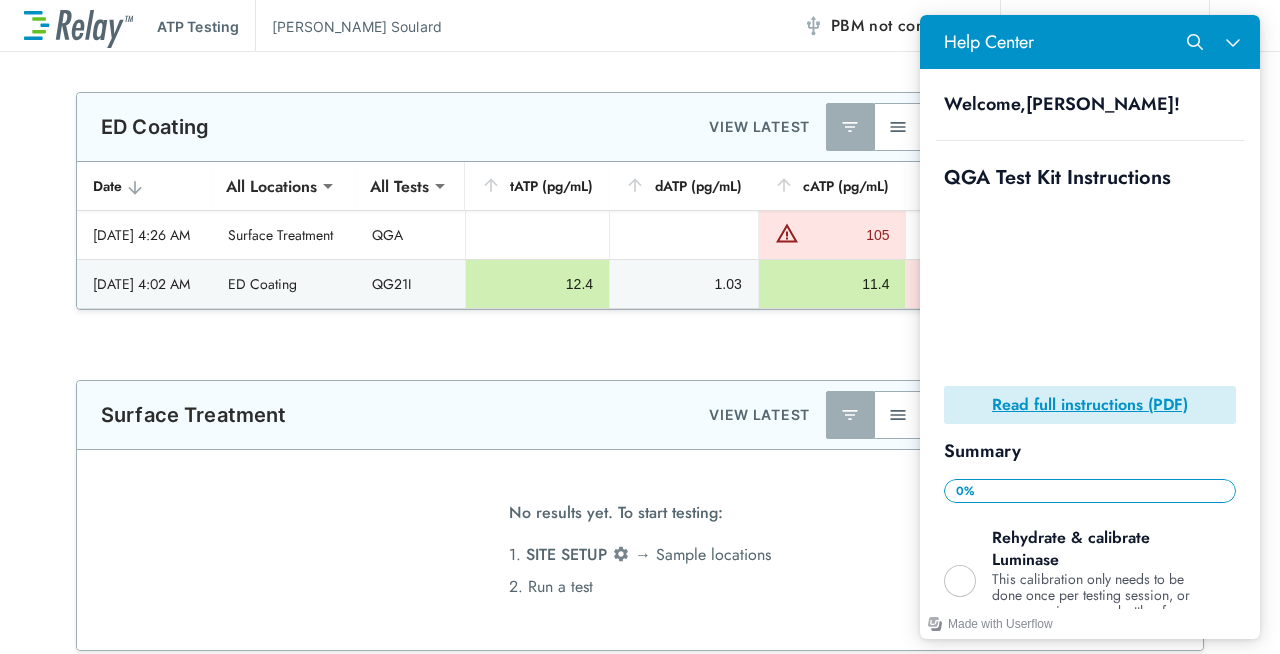 scroll, scrollTop: 511, scrollLeft: 0, axis: vertical 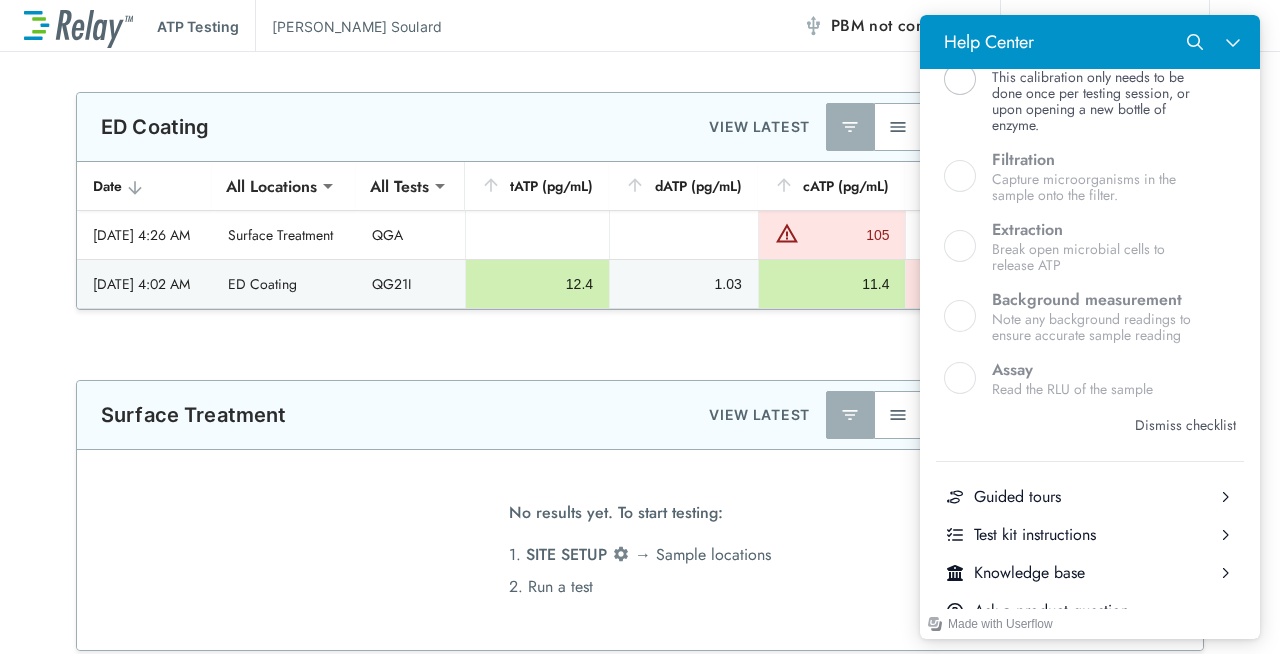 click on "Dismiss checklist" at bounding box center [1185, 425] 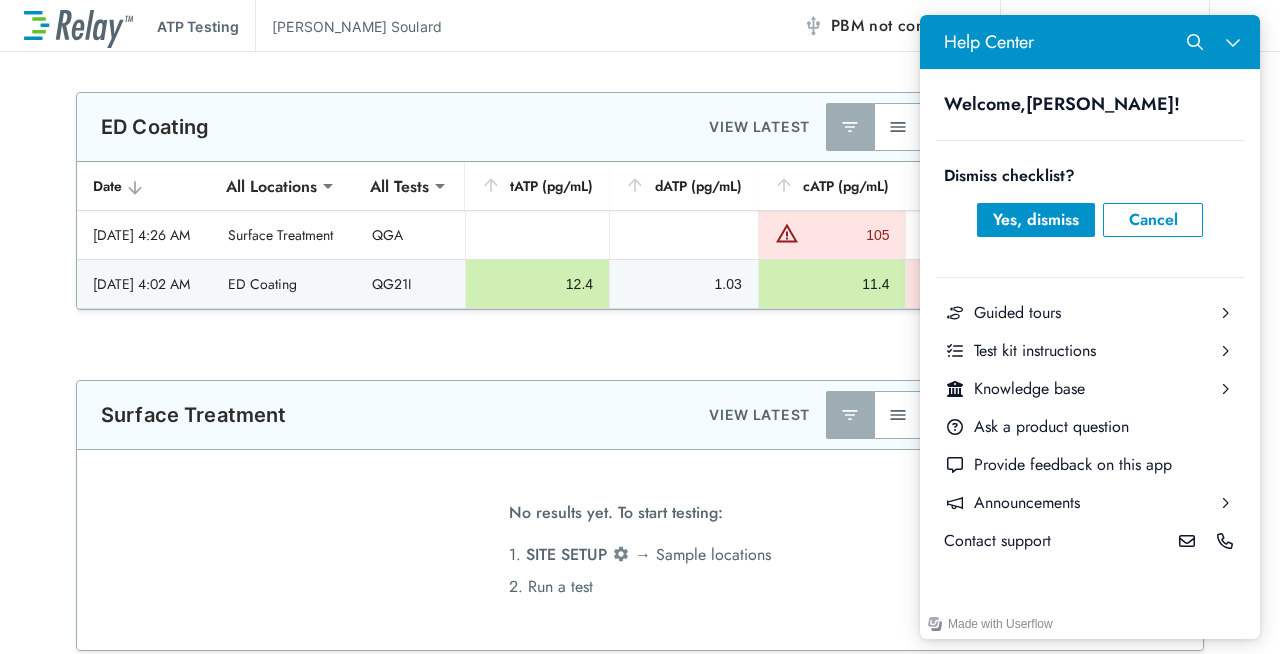 scroll, scrollTop: 0, scrollLeft: 0, axis: both 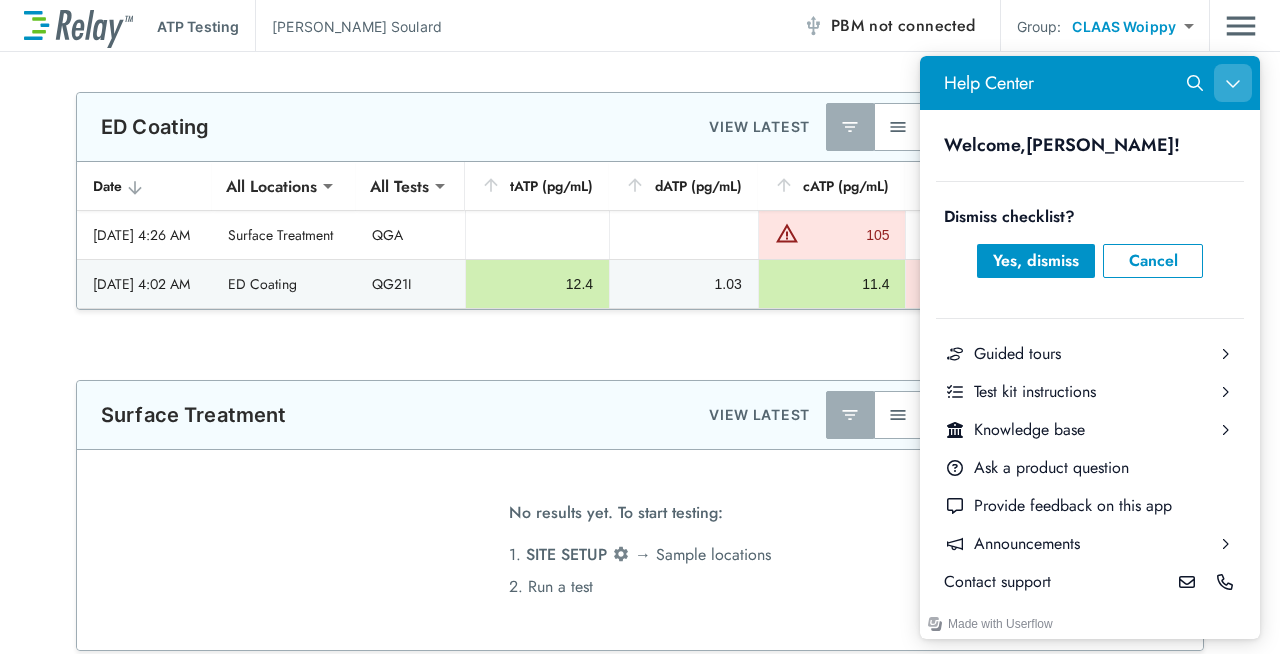 click 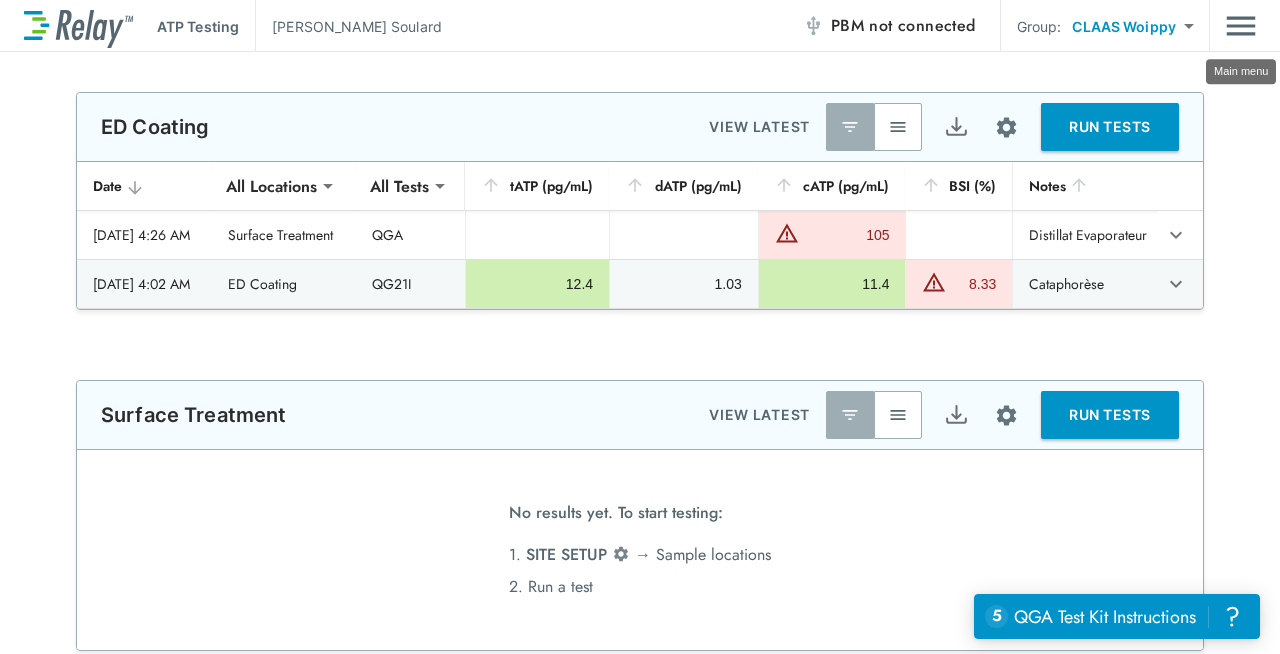 click at bounding box center [1241, 26] 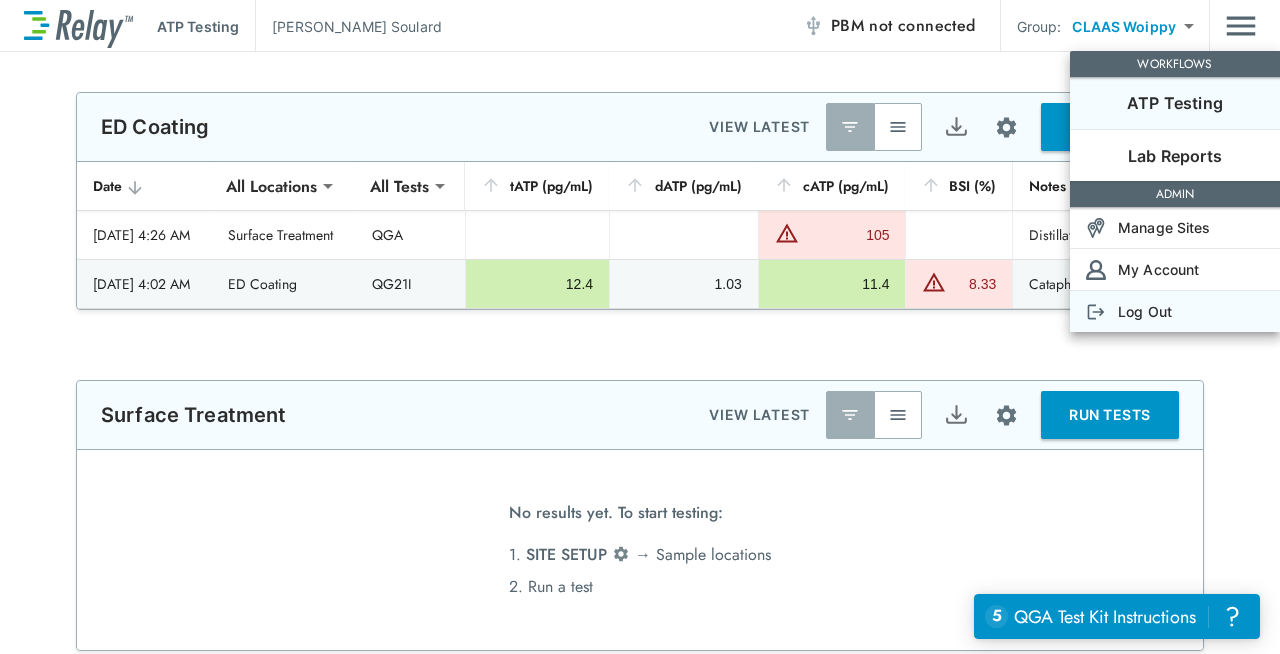 click on "Log Out" at bounding box center [1145, 311] 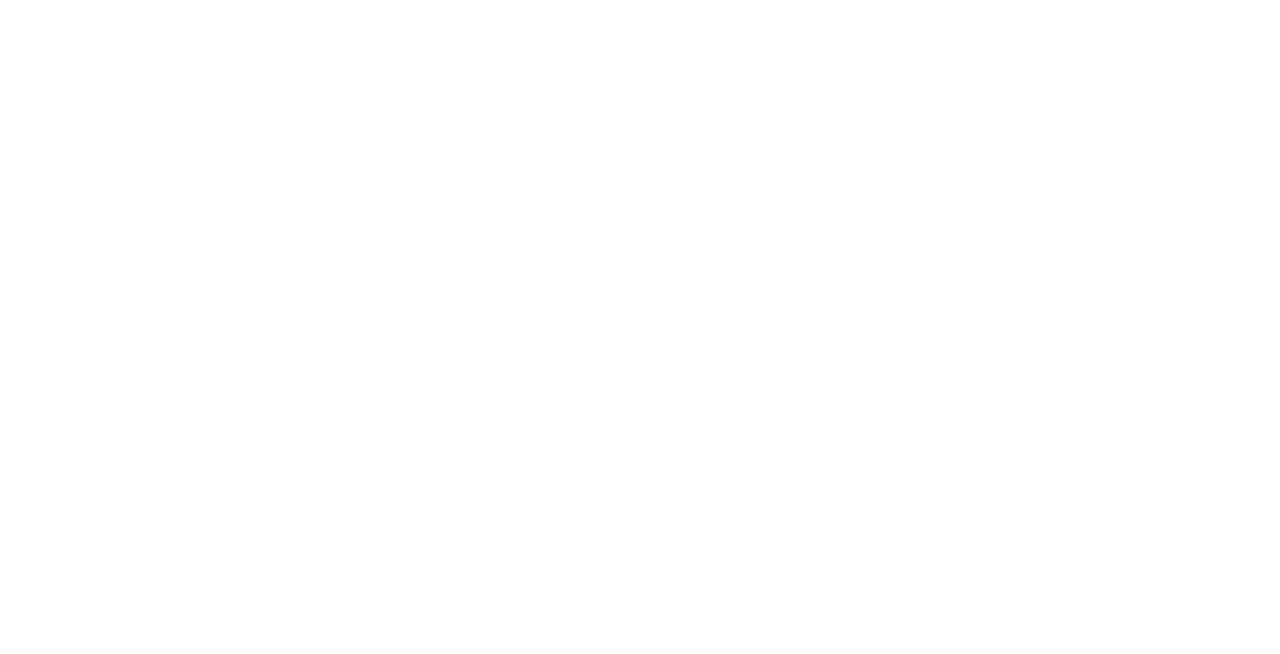 scroll, scrollTop: 0, scrollLeft: 0, axis: both 